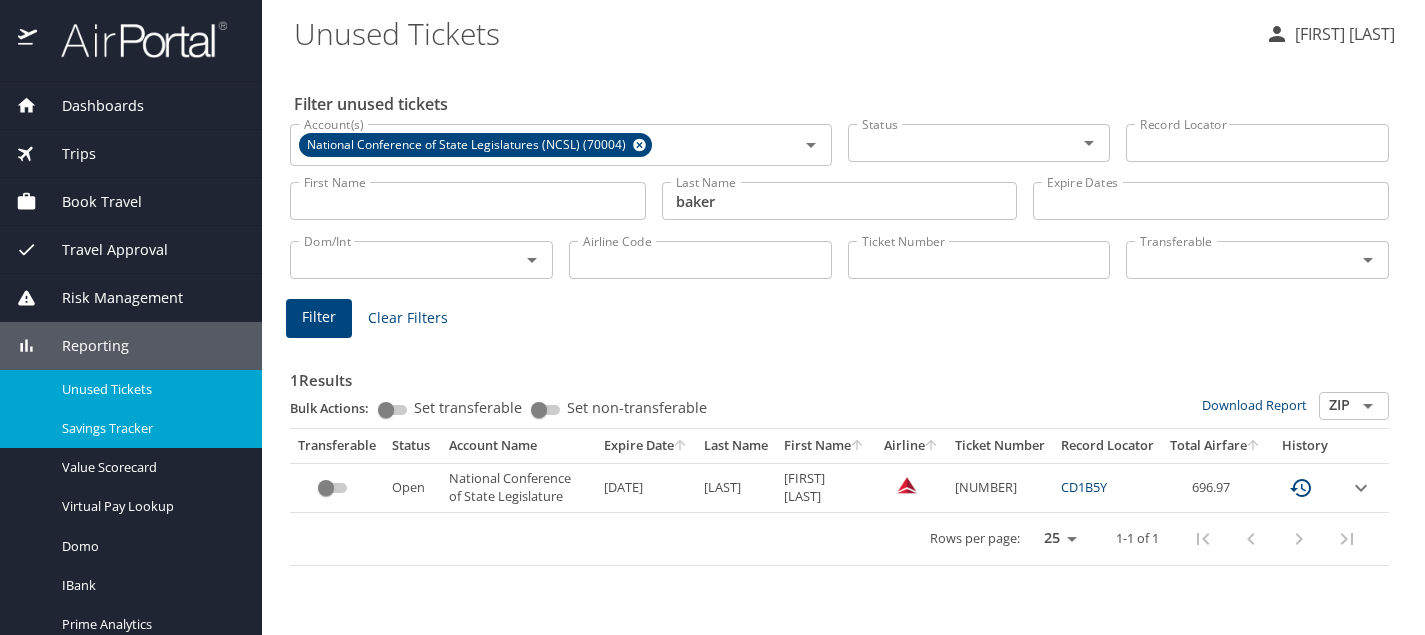 scroll, scrollTop: 0, scrollLeft: 0, axis: both 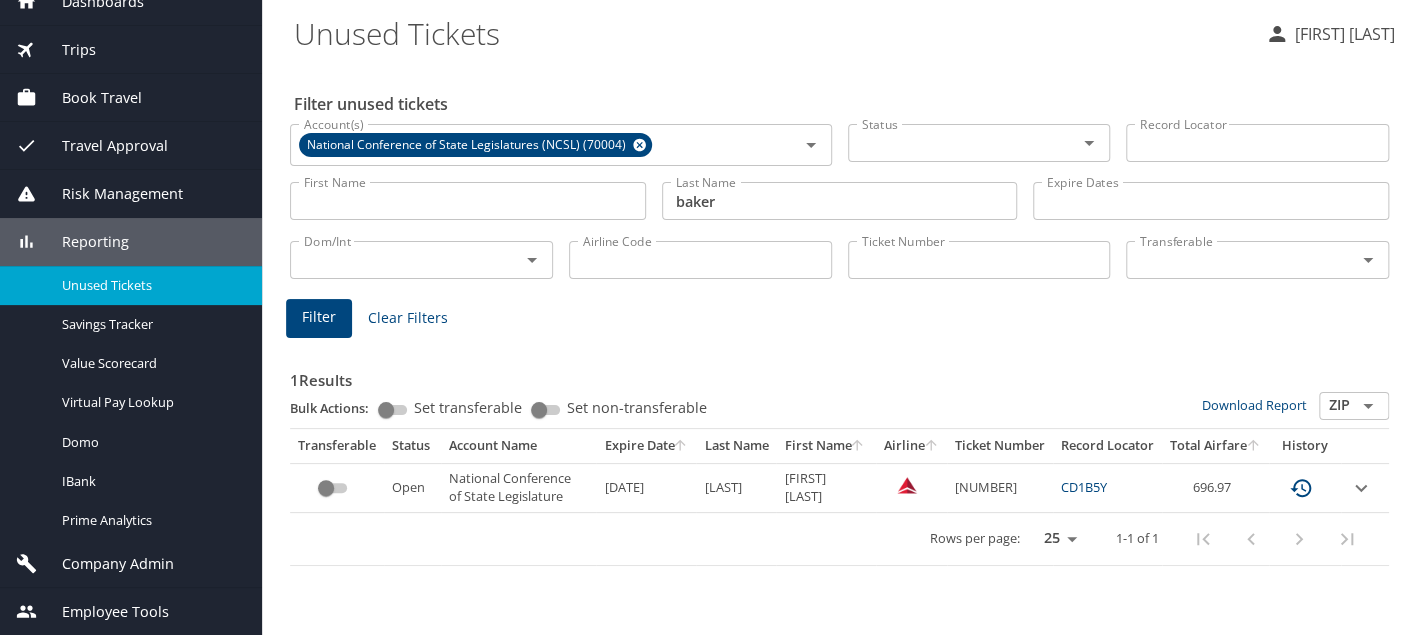 click on "Company Admin" at bounding box center [105, 564] 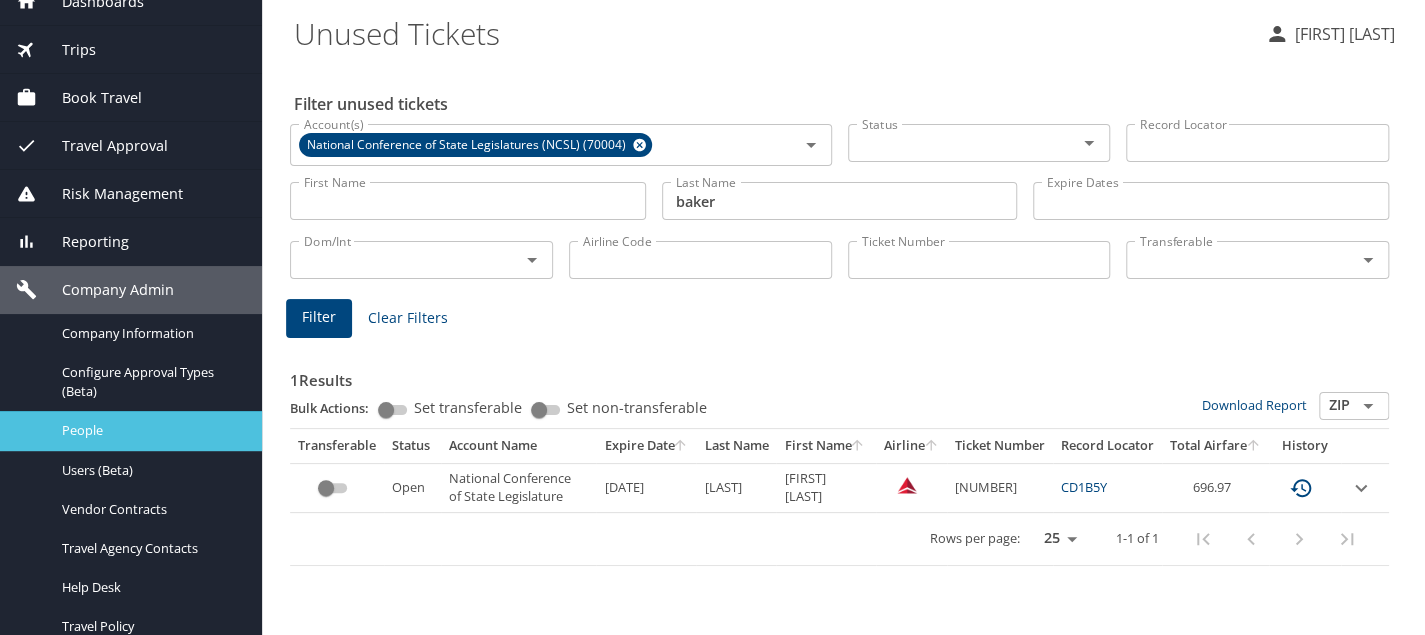 click on "People" at bounding box center [150, 430] 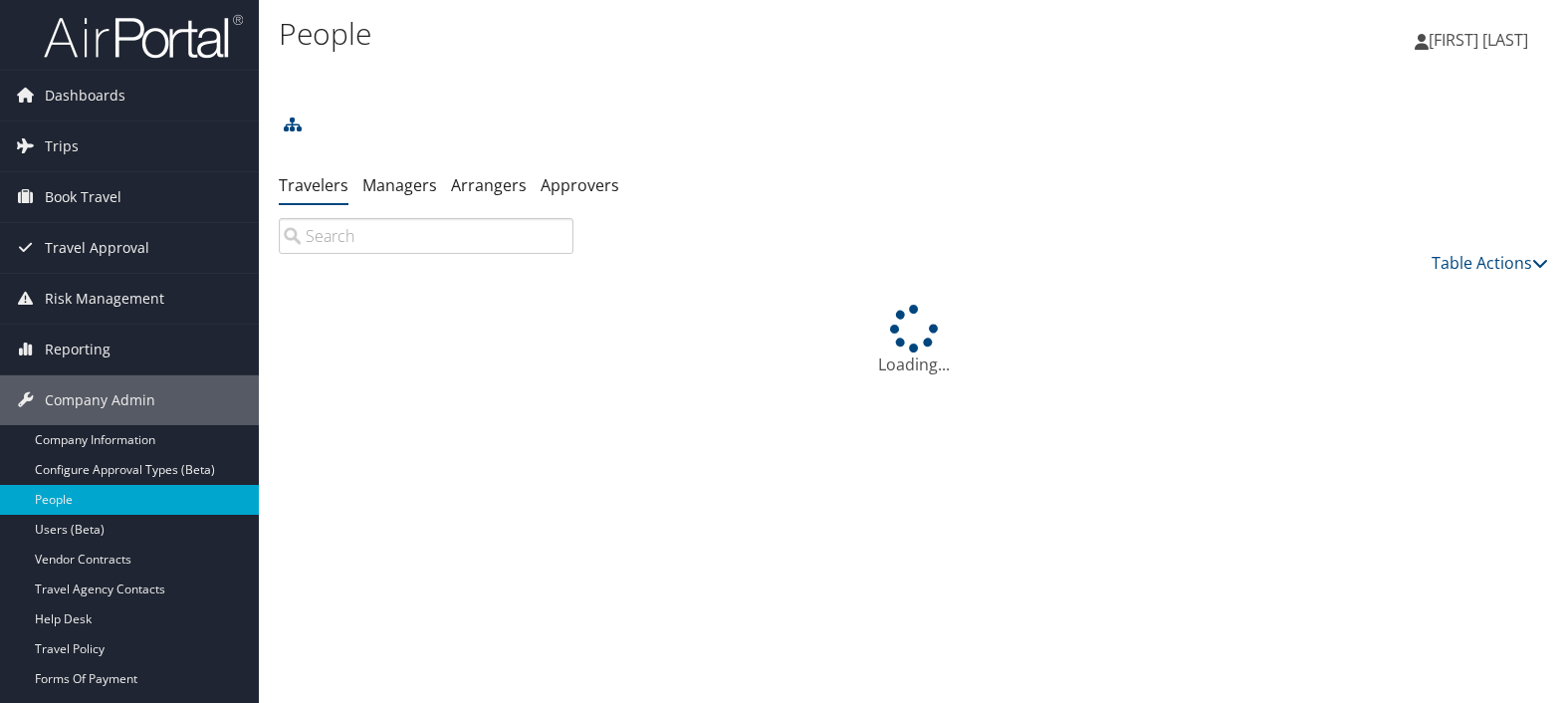 scroll, scrollTop: 0, scrollLeft: 0, axis: both 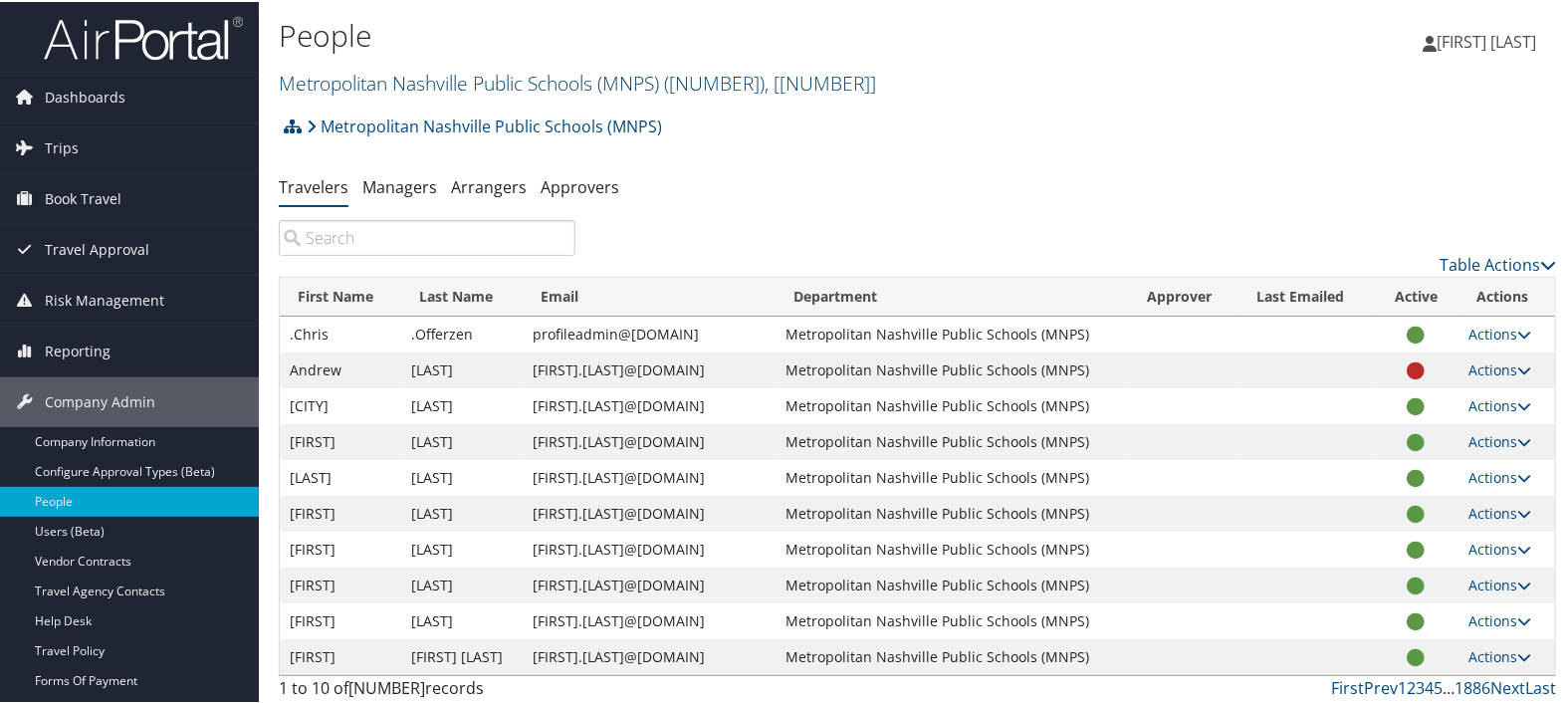 click on "[ORGANIZATION]  ( [NUMBER] )  , [ NUMBER ]" at bounding box center [577, 81] 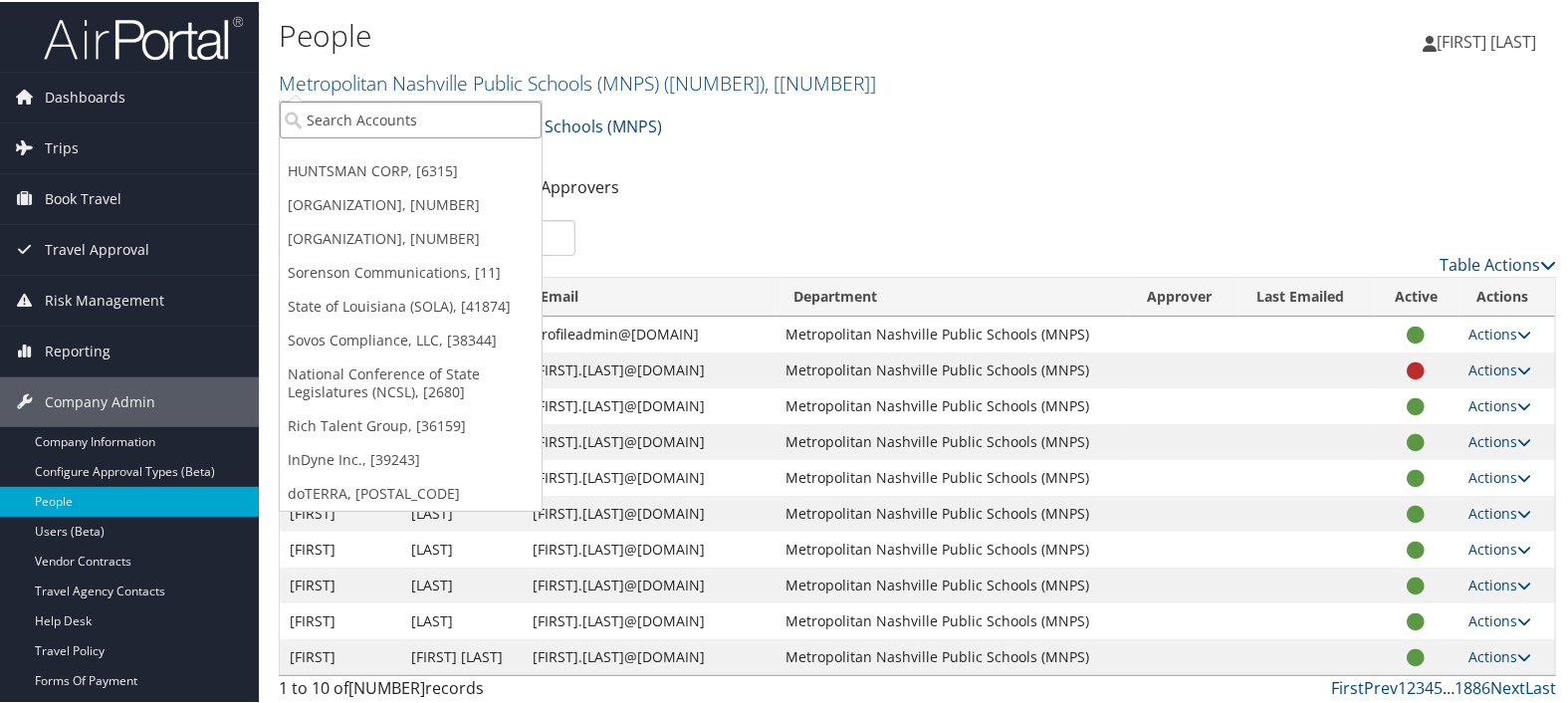 click at bounding box center (410, 117) 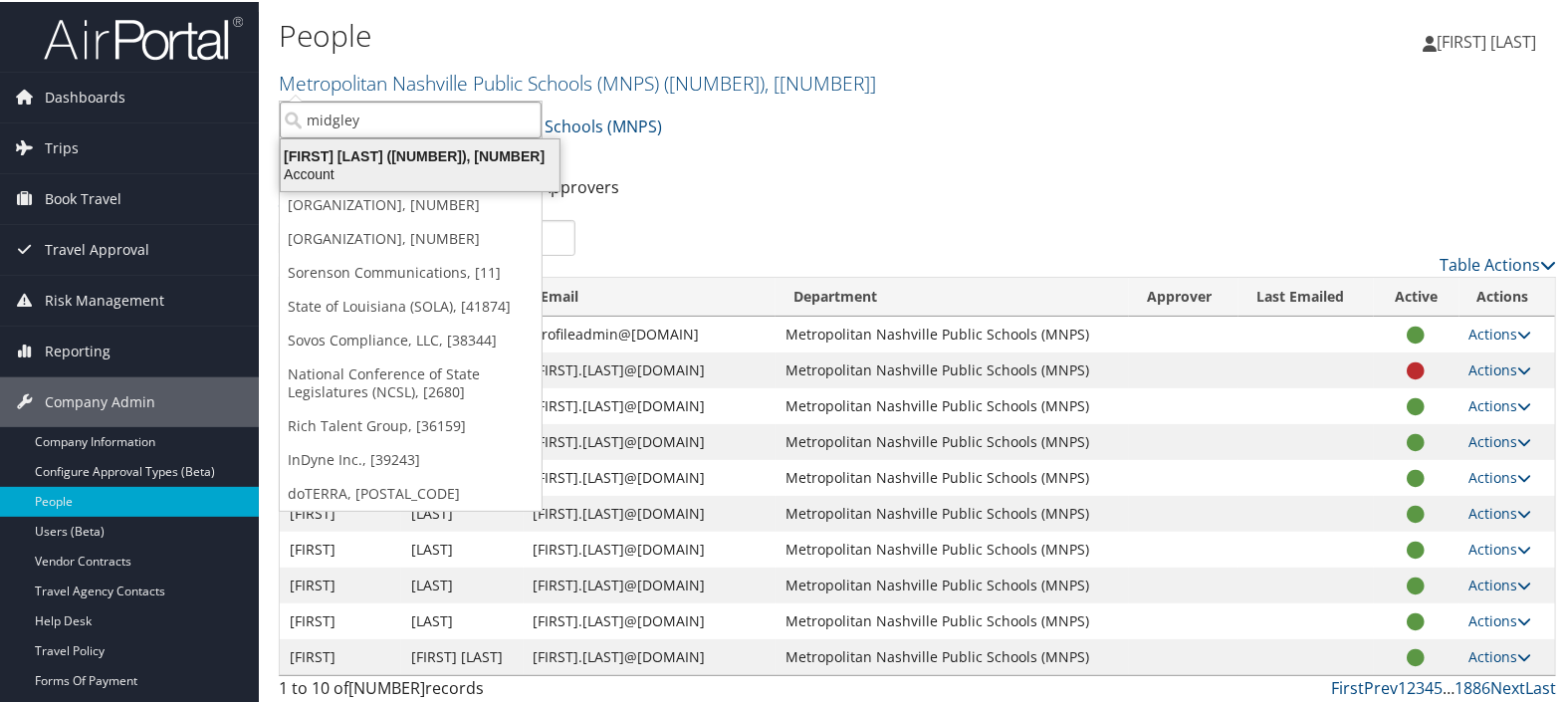 click on "Account" at bounding box center [420, 172] 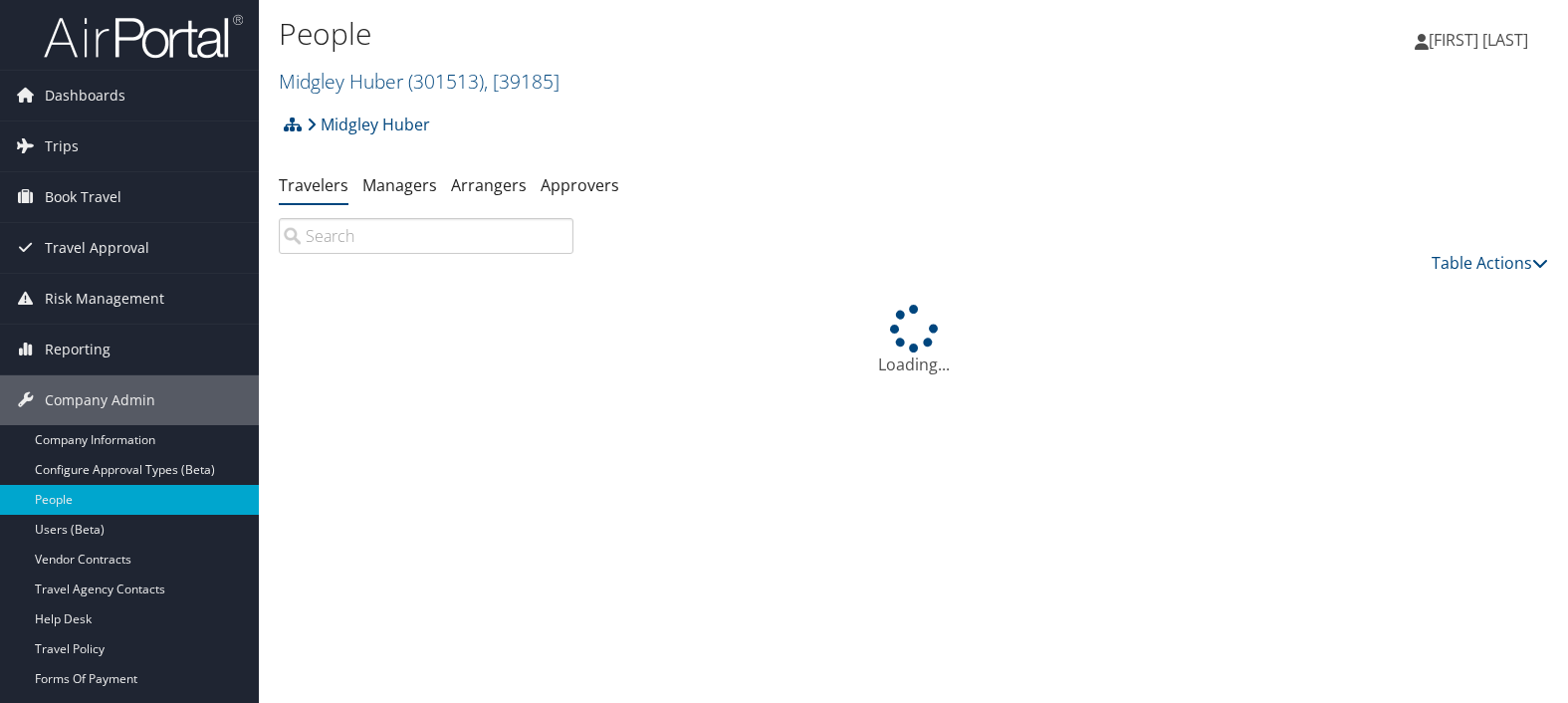 scroll, scrollTop: 0, scrollLeft: 0, axis: both 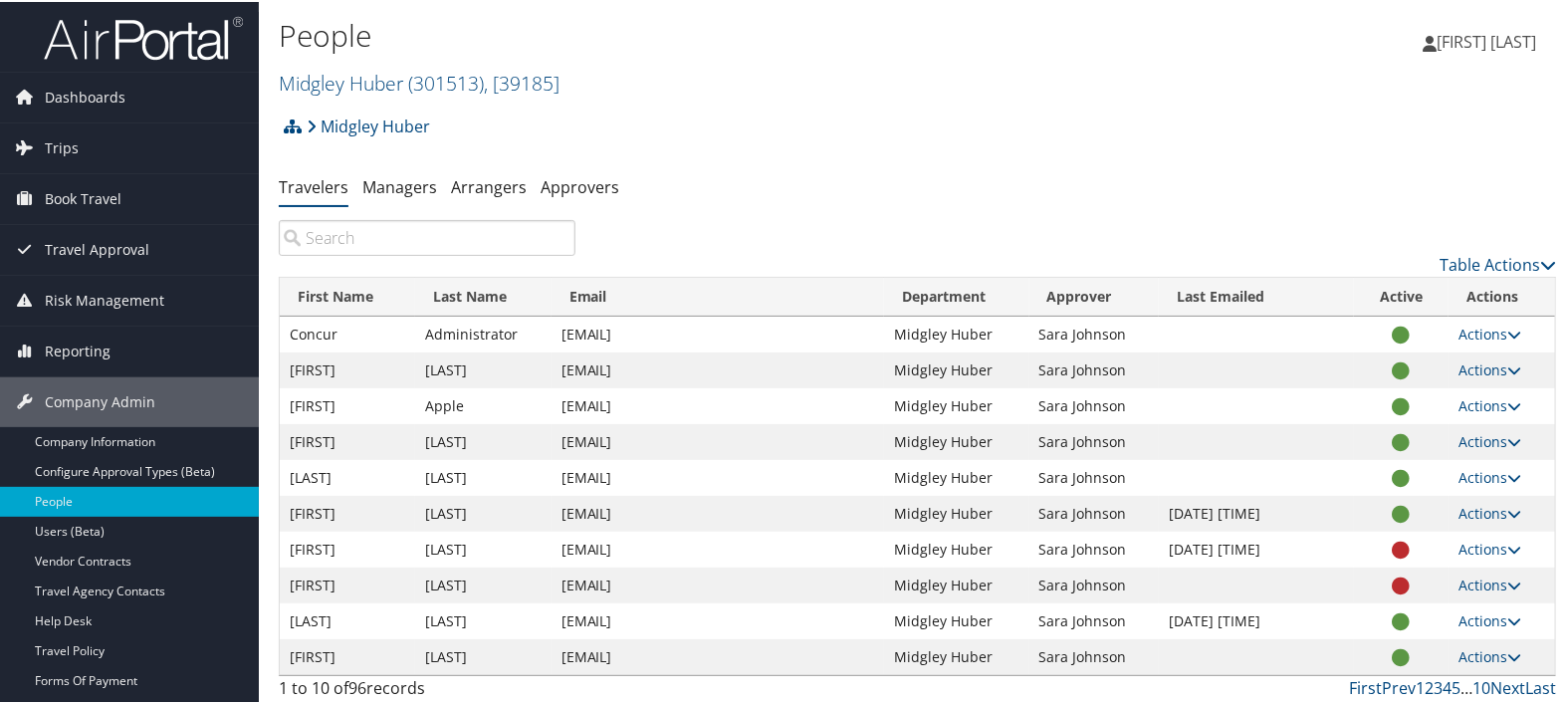 click at bounding box center [427, 236] 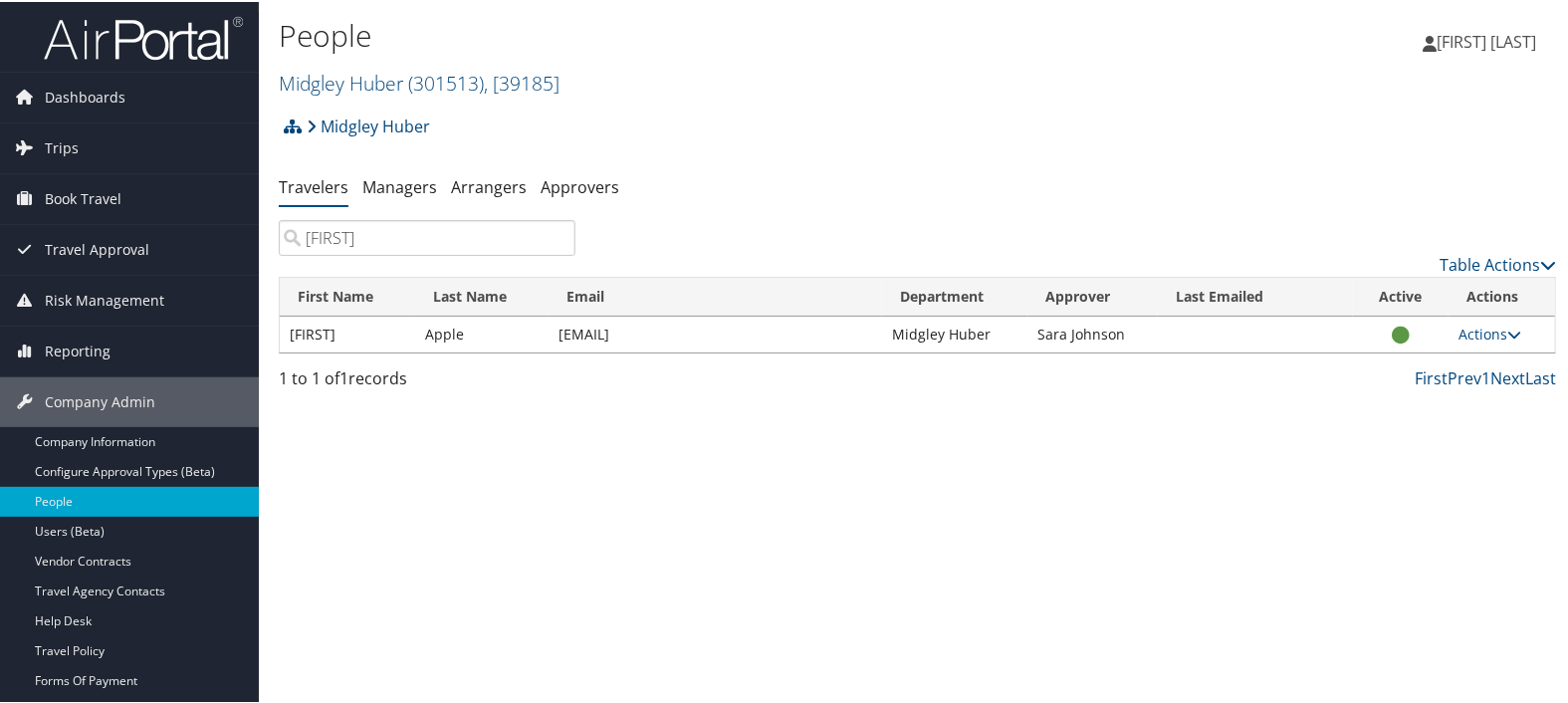 type on "[FIRST]" 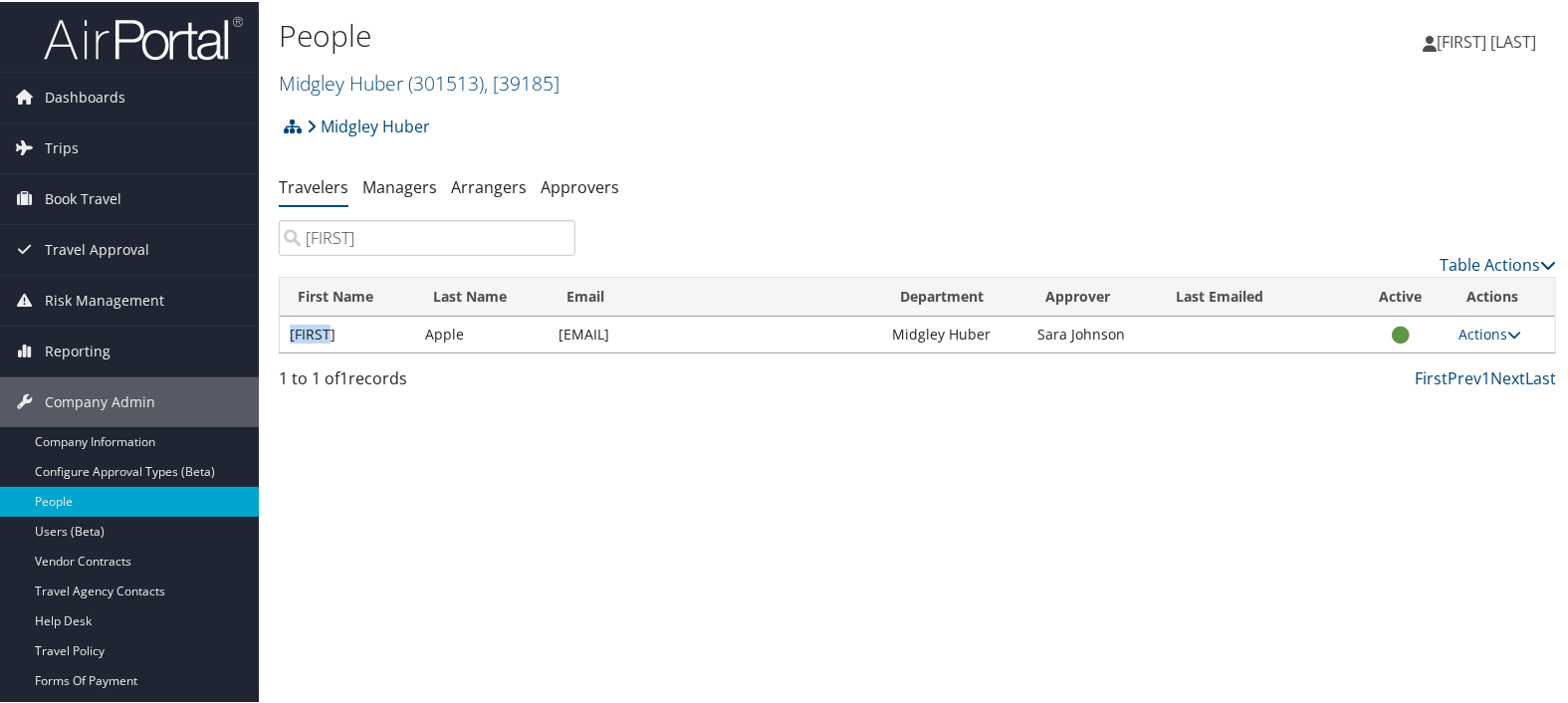 click on "[FIRST]" at bounding box center (347, 333) 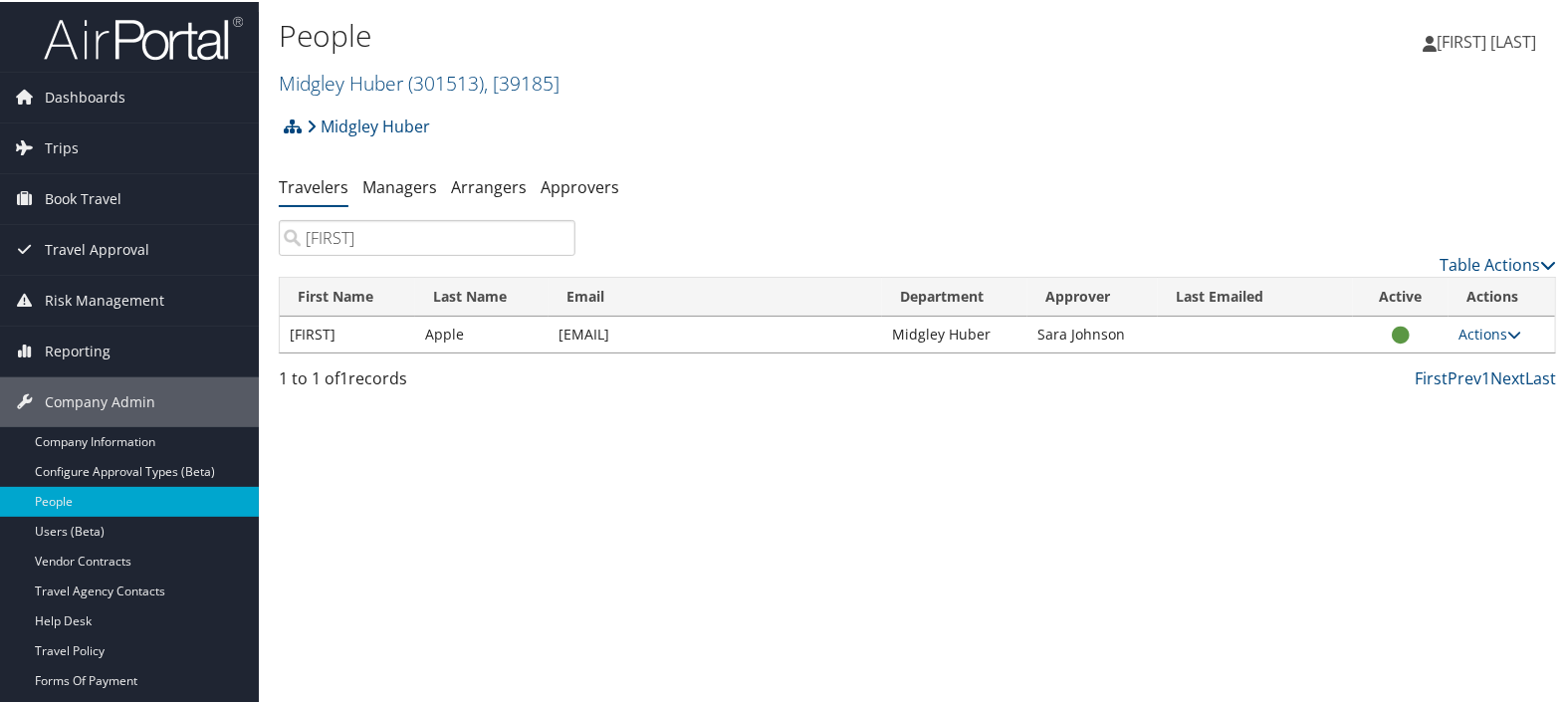 click on "Apple" at bounding box center [482, 333] 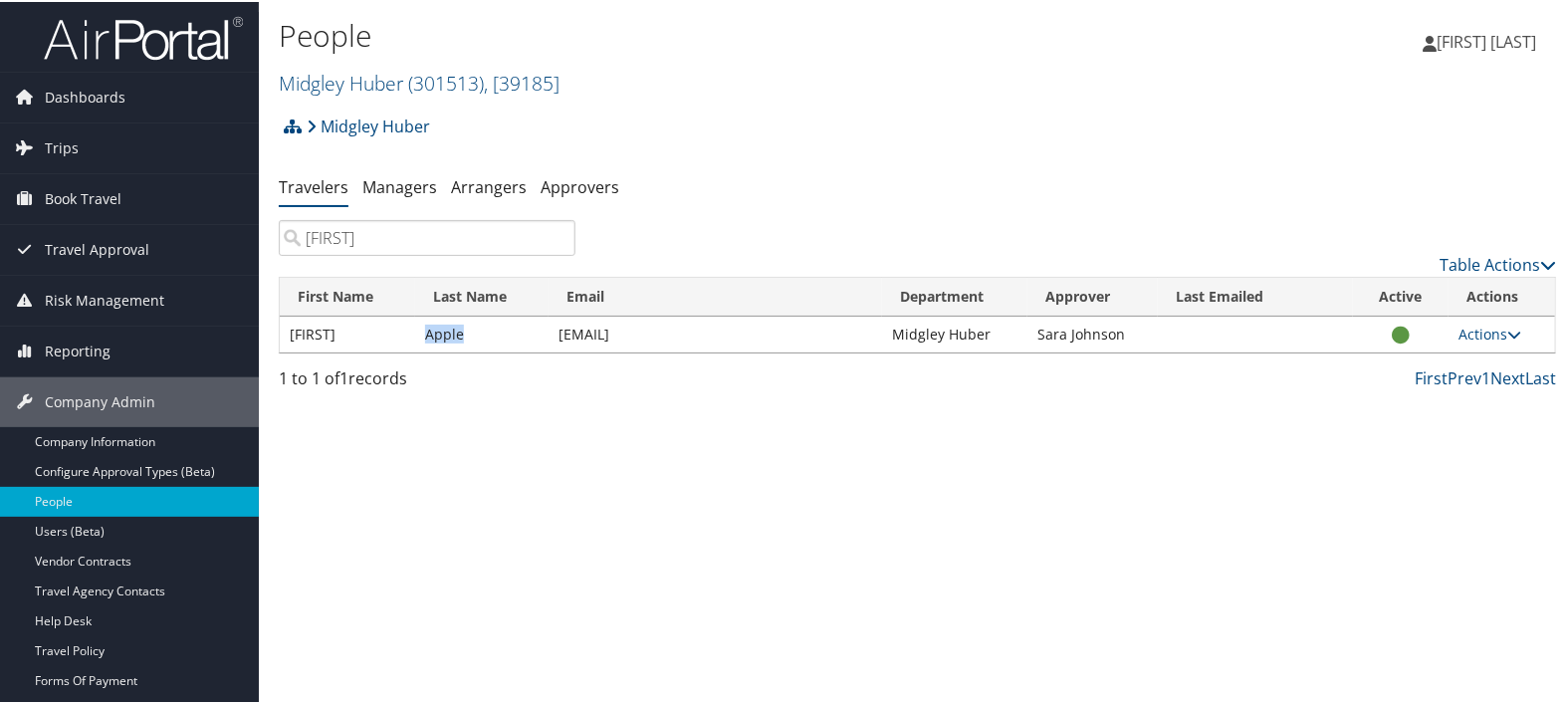 click on "Apple" at bounding box center [482, 333] 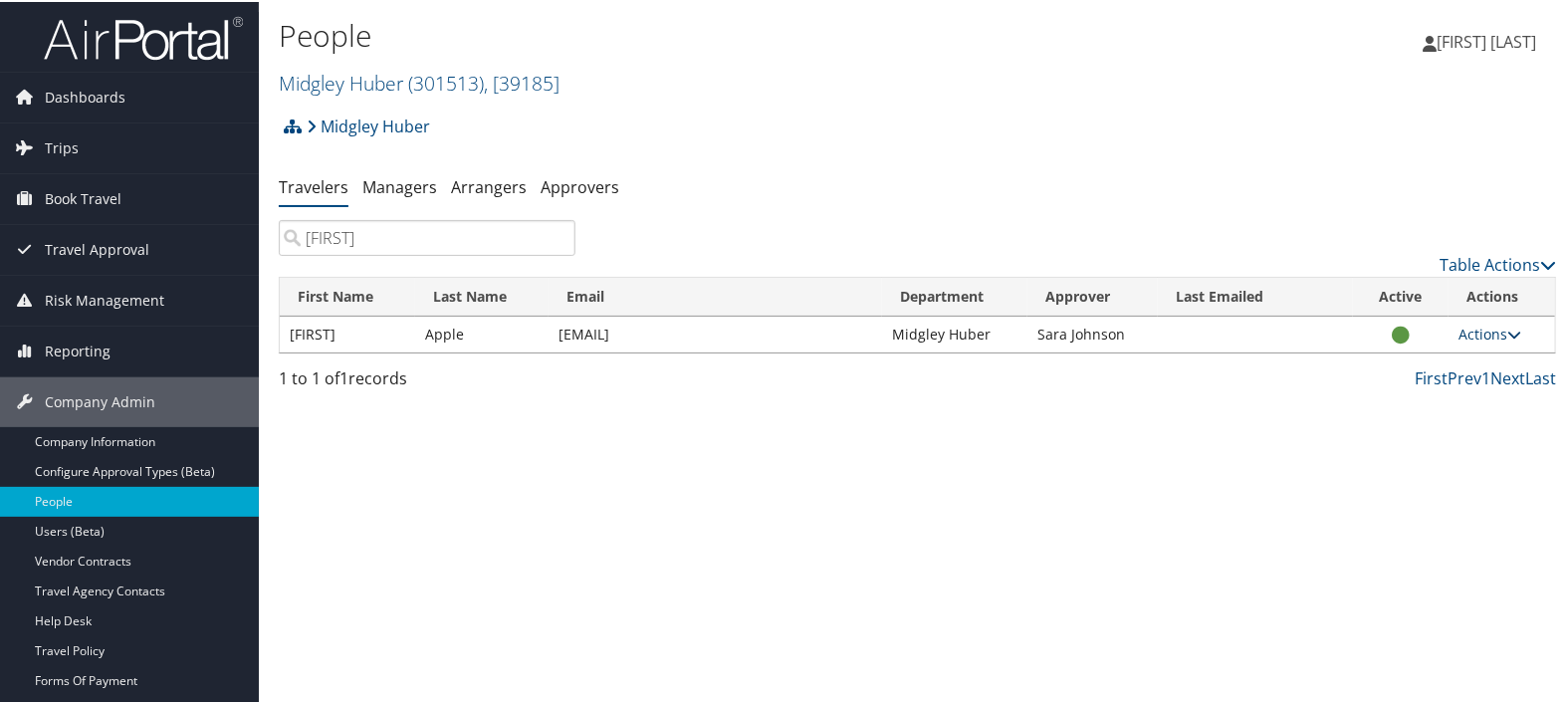 click at bounding box center (1514, 333) 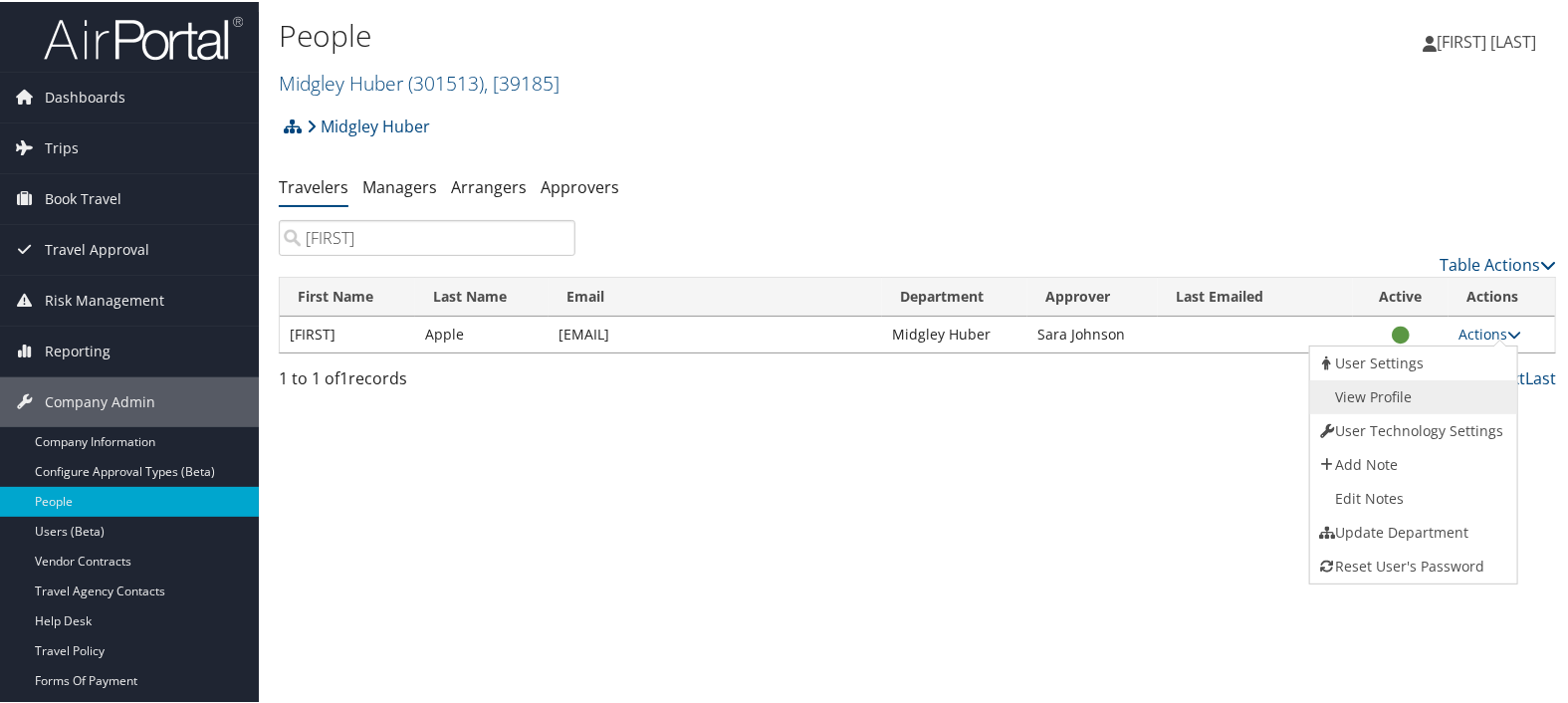 click on "View Profile" at bounding box center (1411, 395) 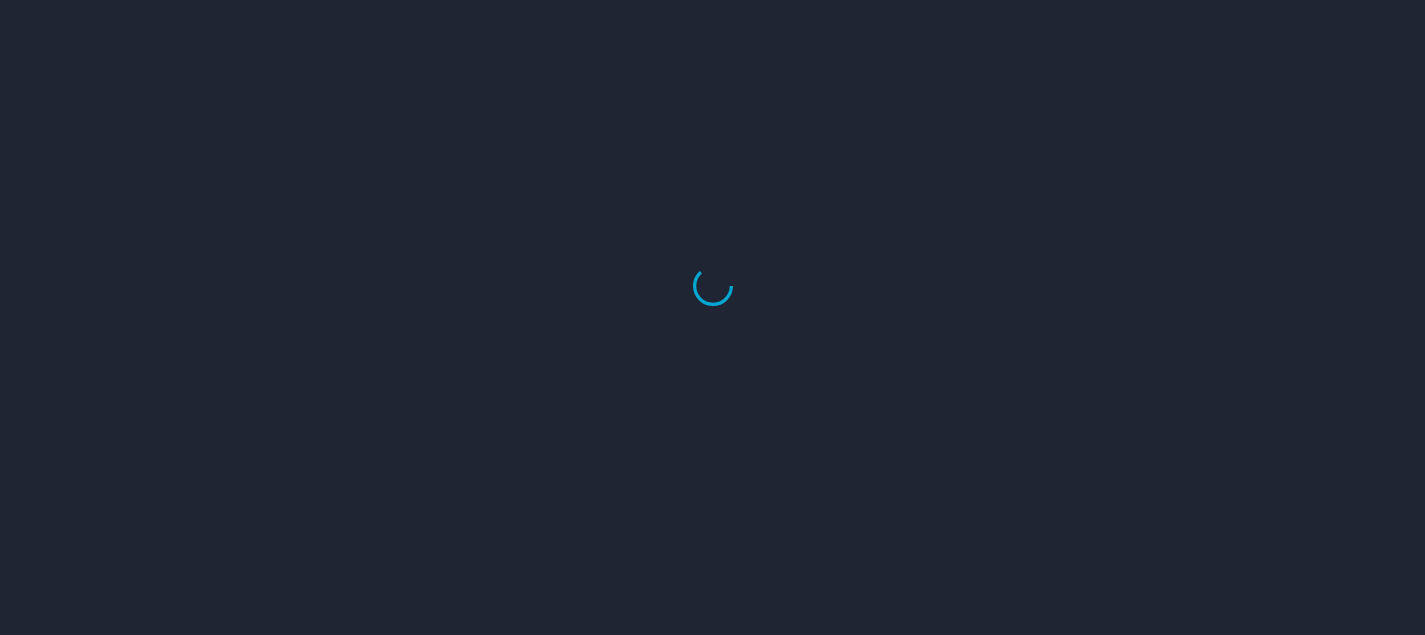 scroll, scrollTop: 0, scrollLeft: 0, axis: both 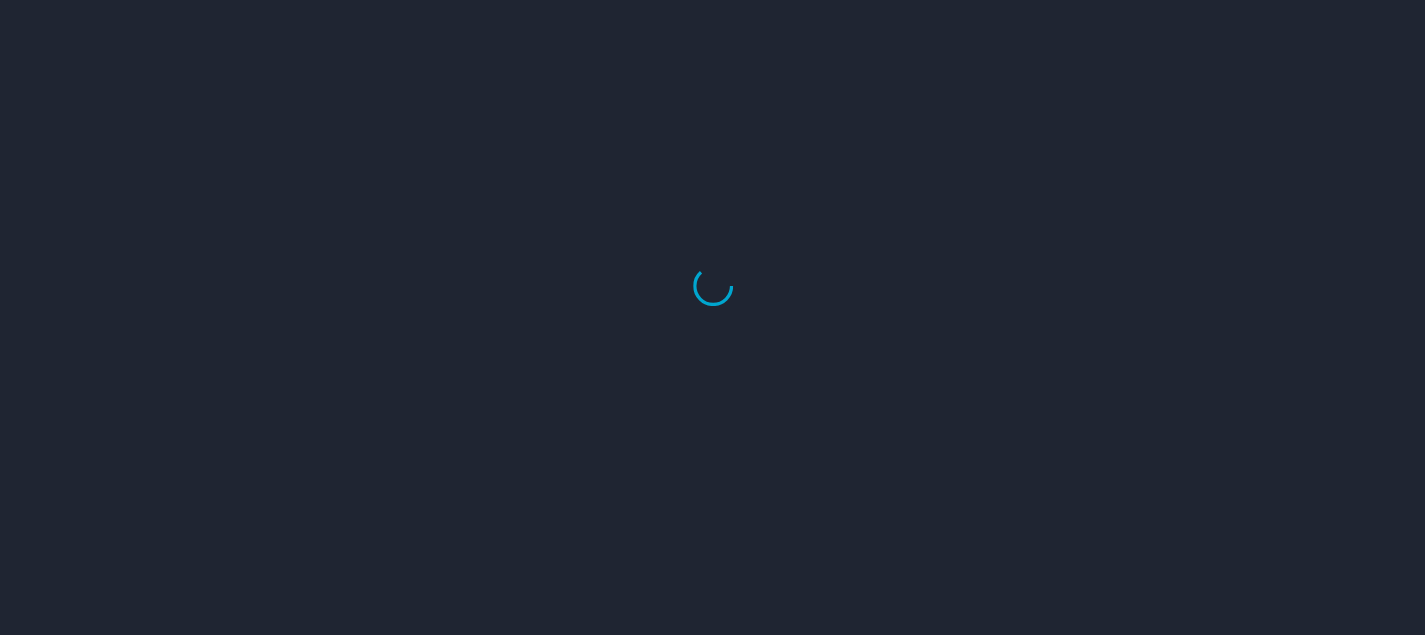 select on "US" 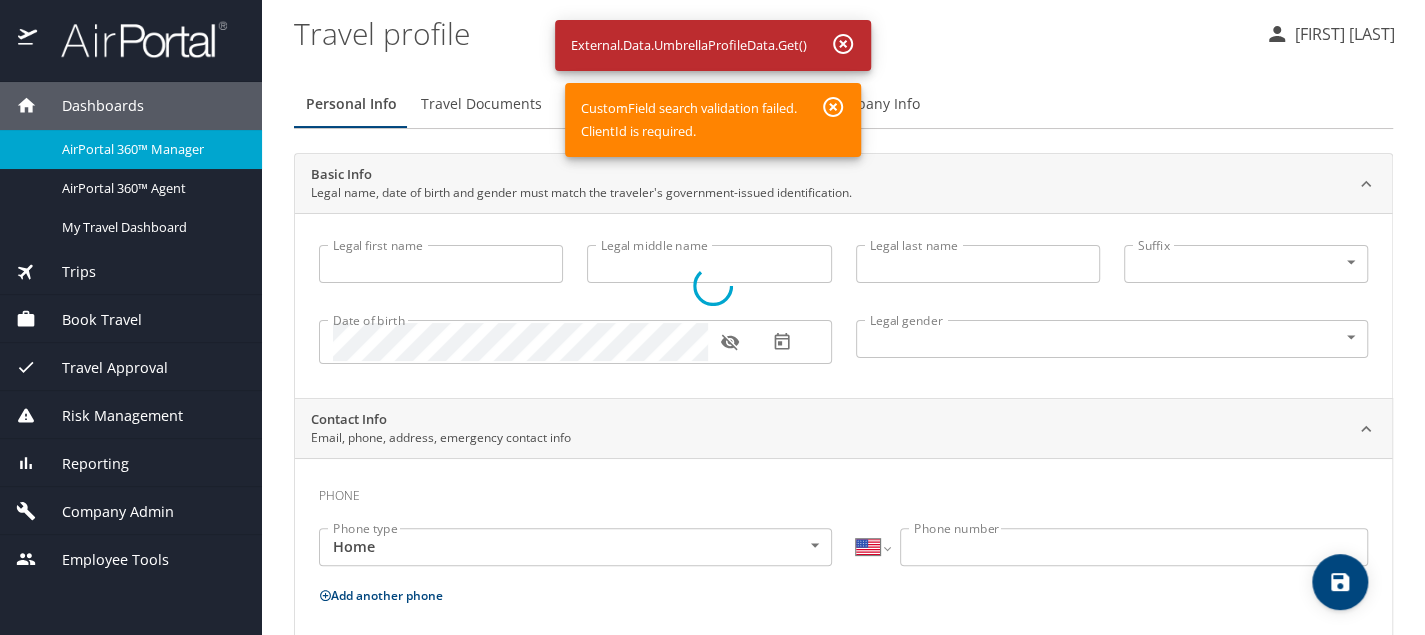 click at bounding box center (712, 286) 